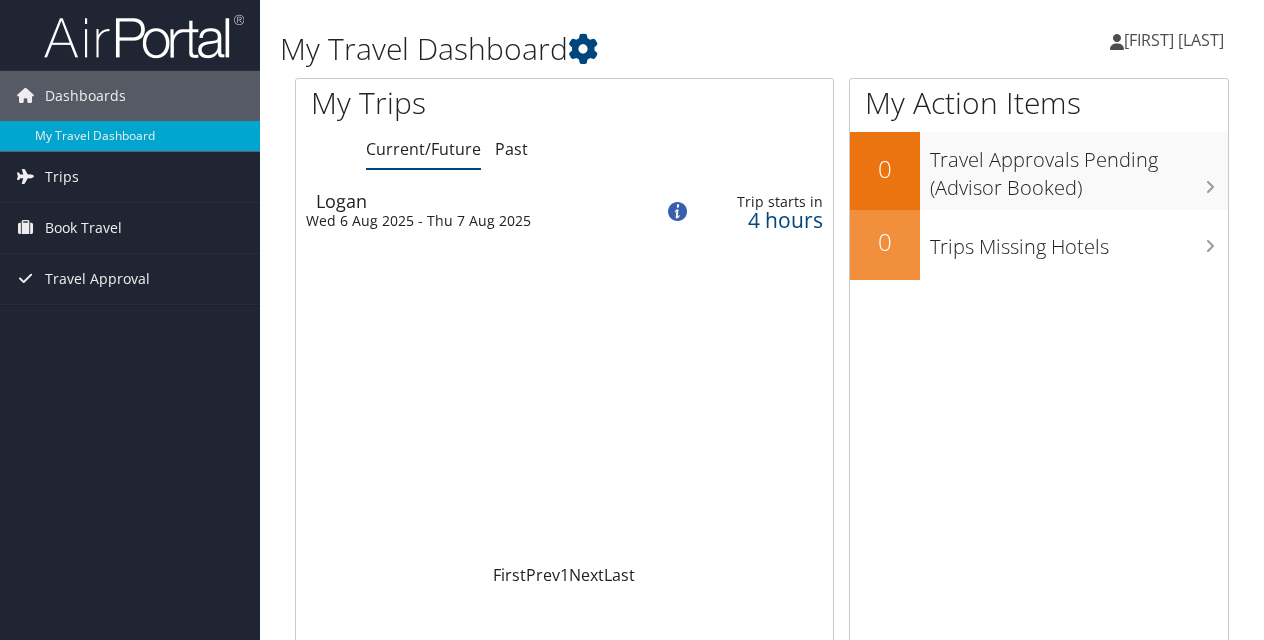 scroll, scrollTop: 0, scrollLeft: 0, axis: both 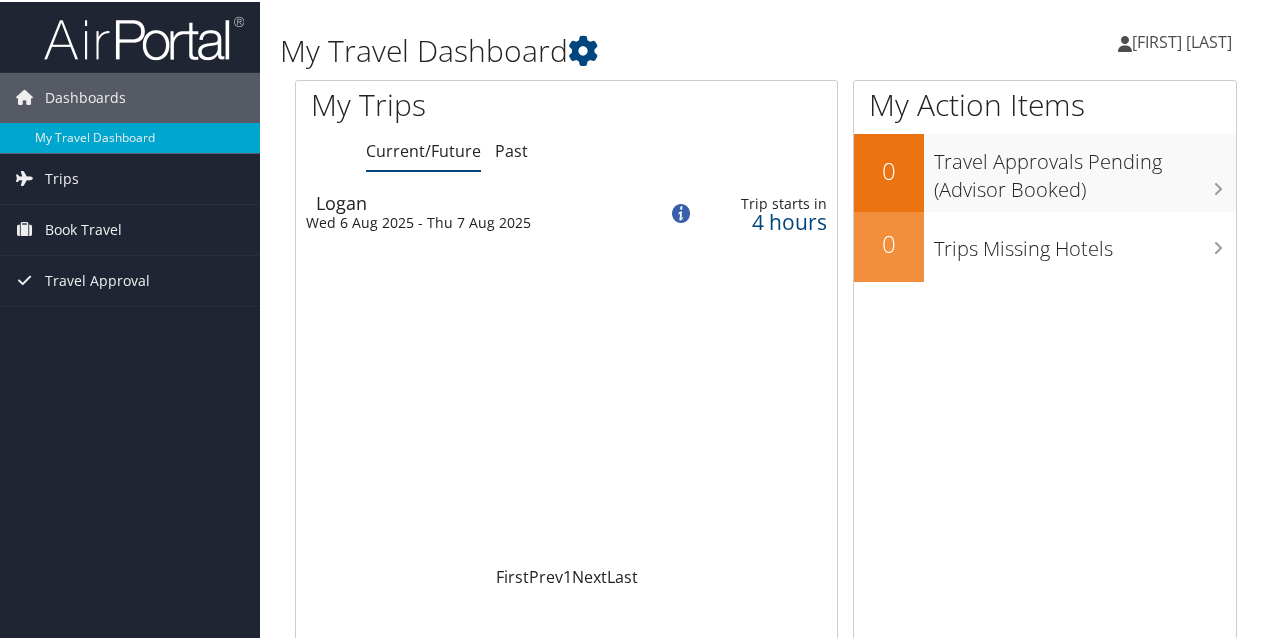 click on "Wed 6 Aug 2025 - Thu 7 Aug 2025" at bounding box center [466, 221] 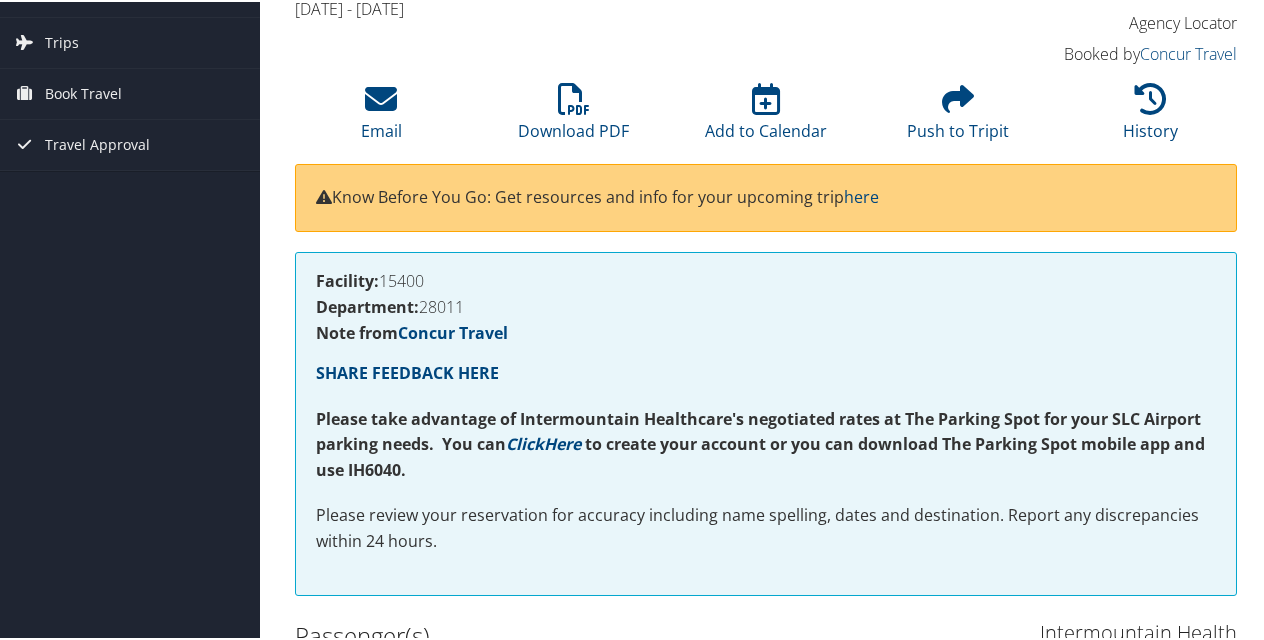 scroll, scrollTop: 0, scrollLeft: 0, axis: both 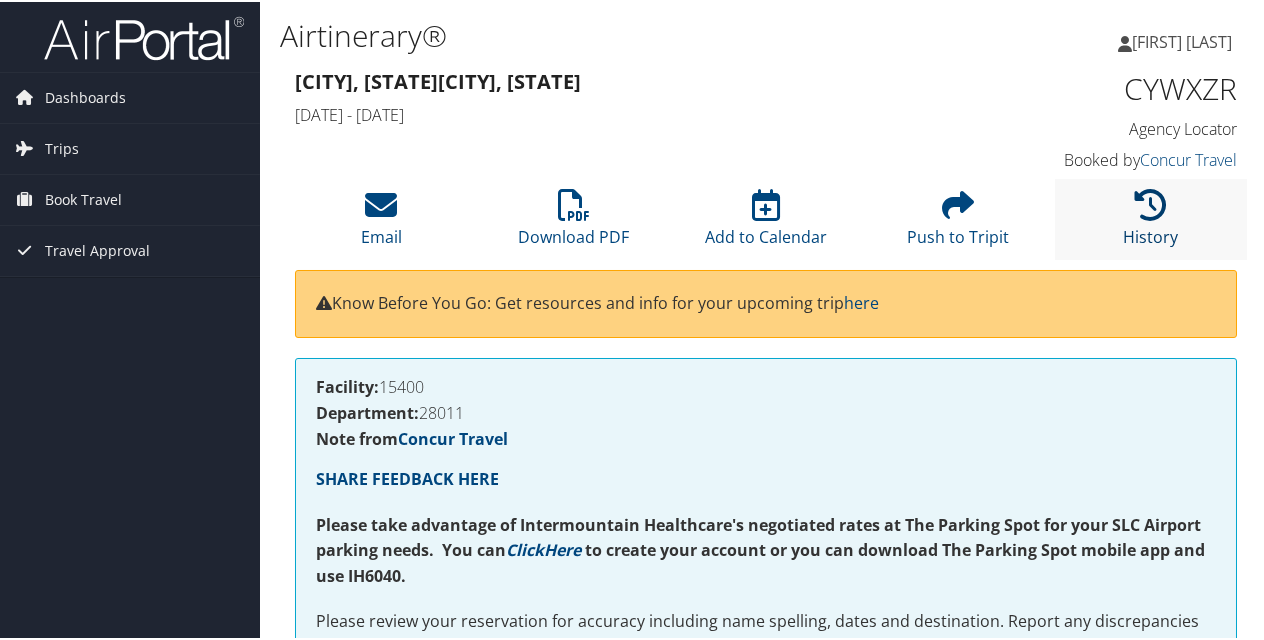 click at bounding box center (1151, 203) 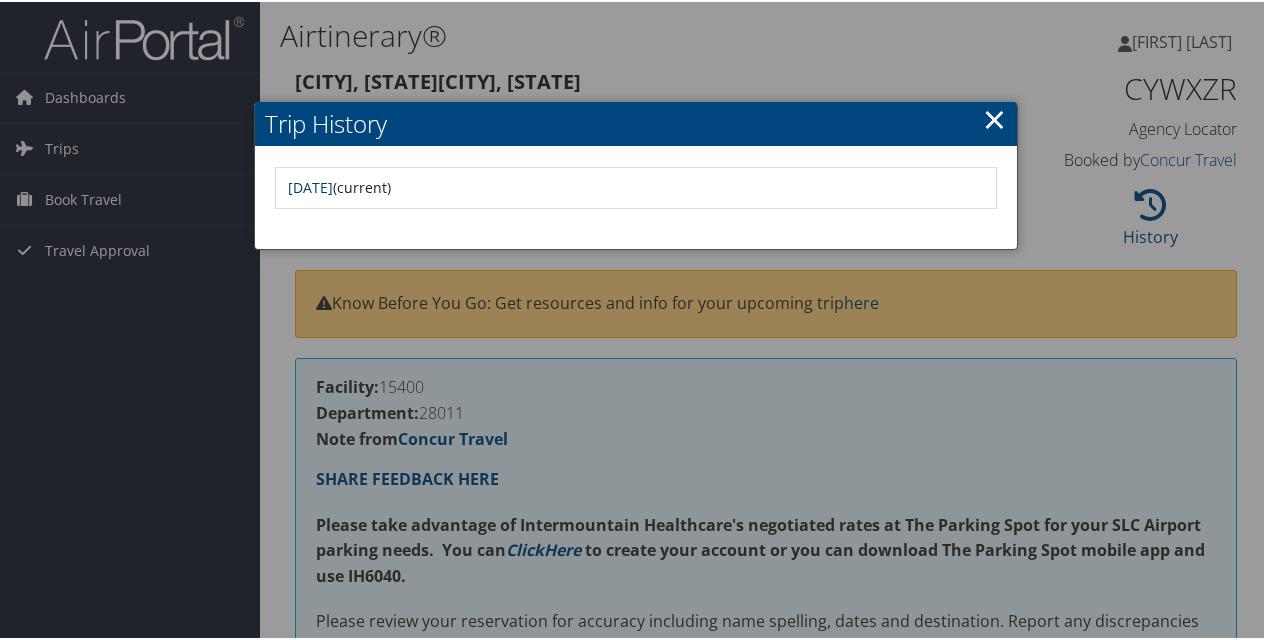 click on "[DATE]" at bounding box center [310, 185] 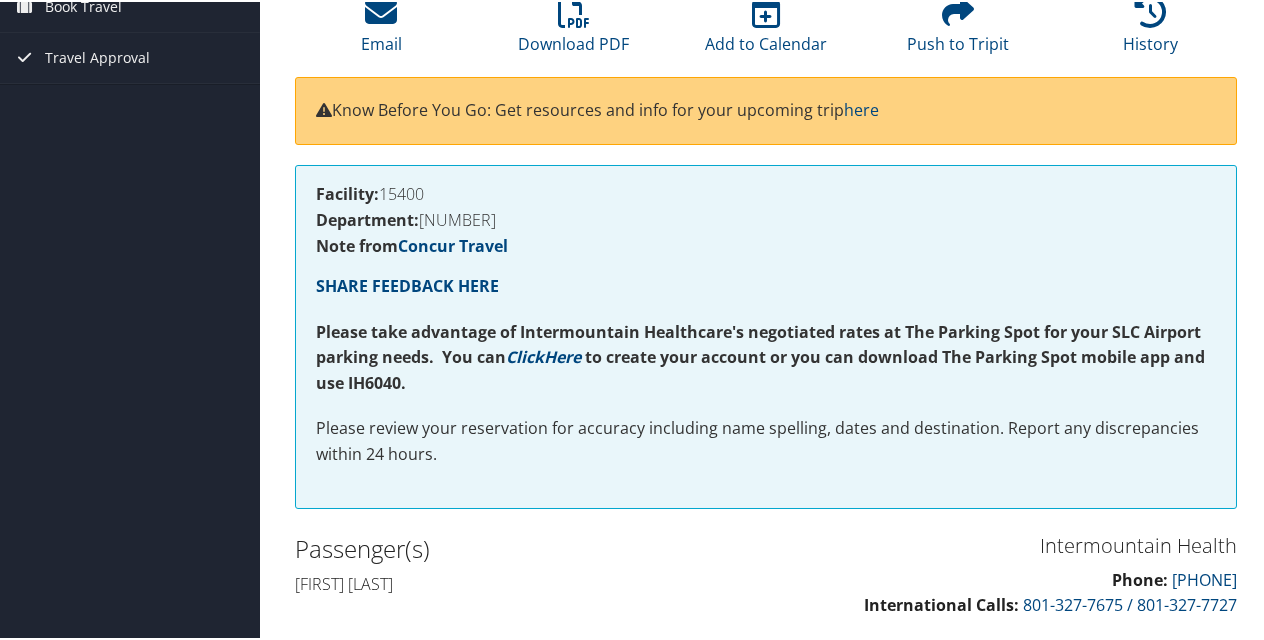 scroll, scrollTop: 0, scrollLeft: 0, axis: both 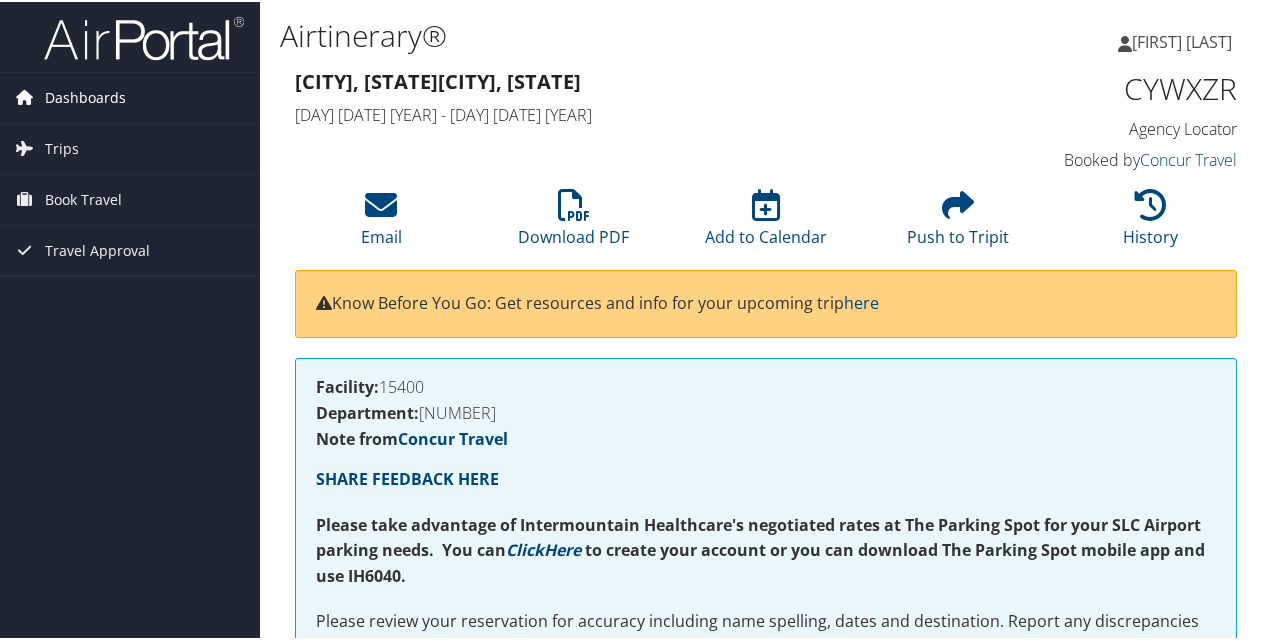 click on "Dashboards" at bounding box center [85, 96] 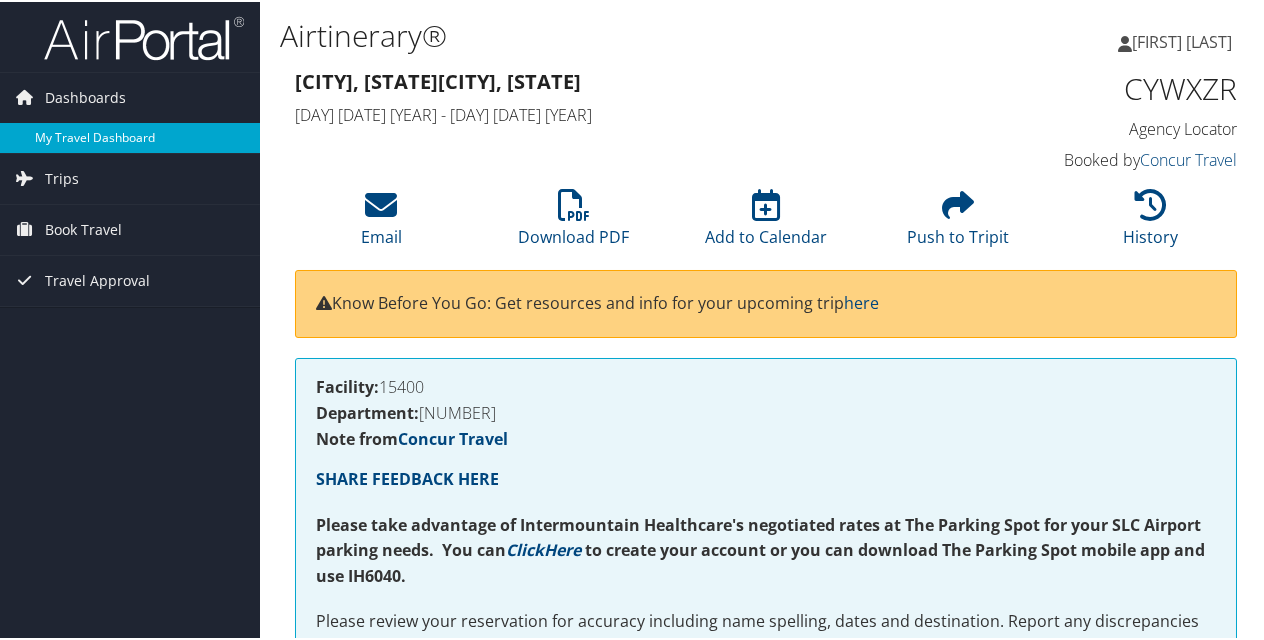 click on "My Travel Dashboard" at bounding box center (130, 136) 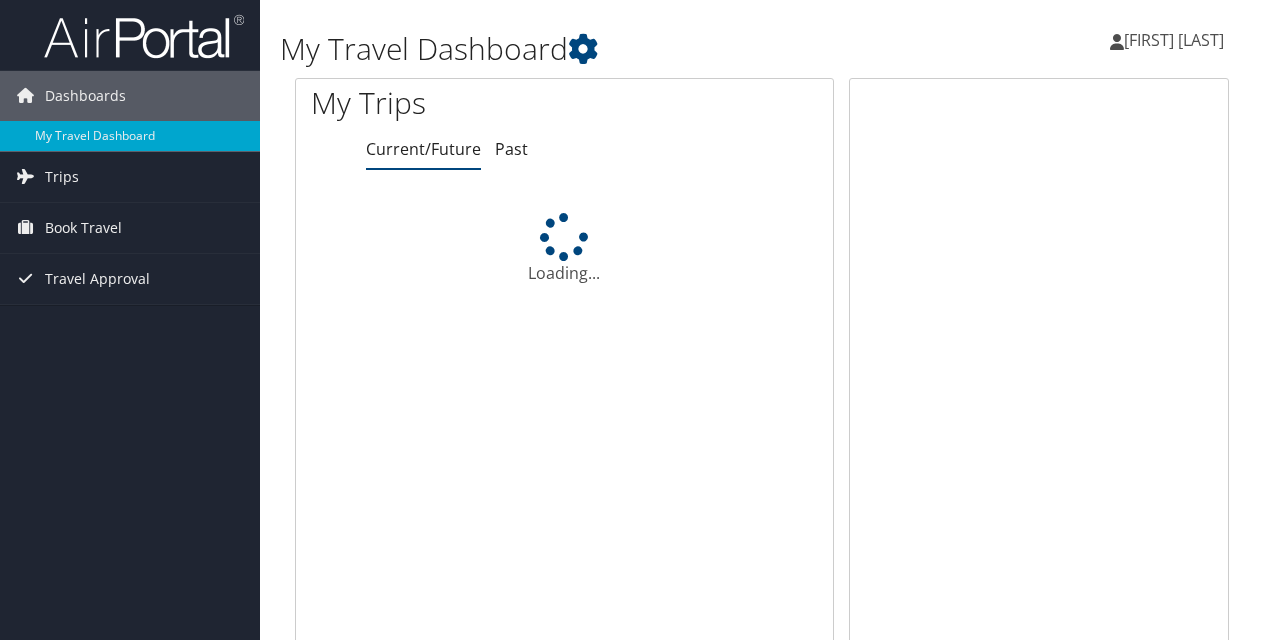 scroll, scrollTop: 0, scrollLeft: 0, axis: both 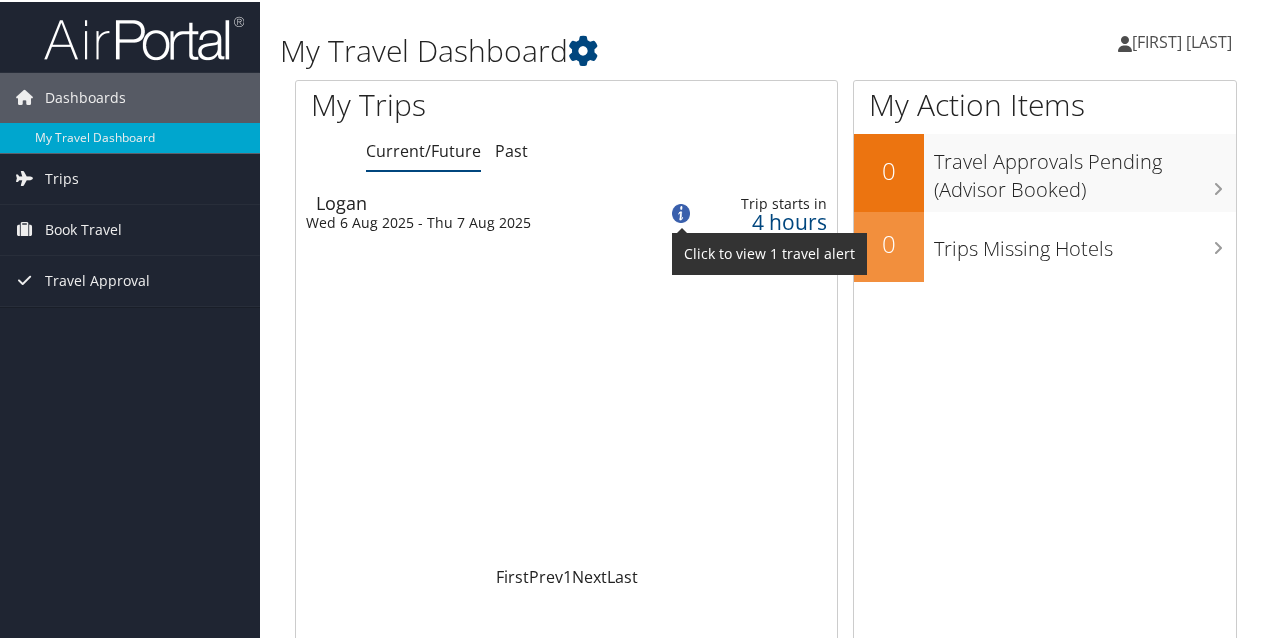 click at bounding box center (681, 211) 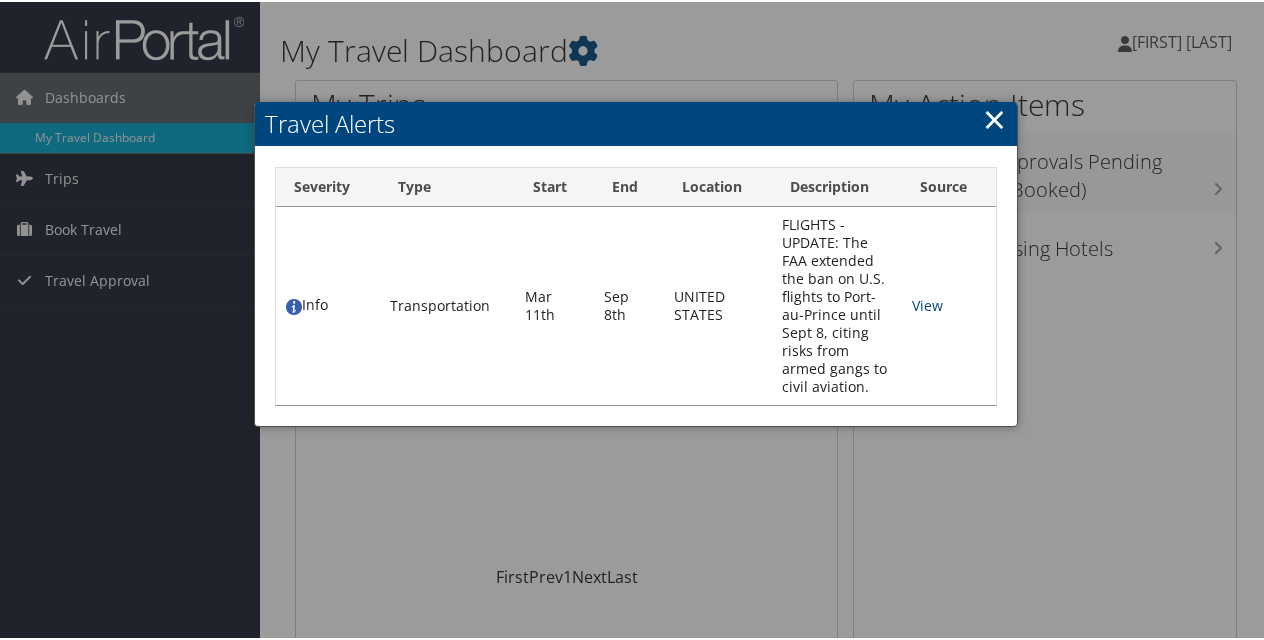 click on "×" at bounding box center (994, 117) 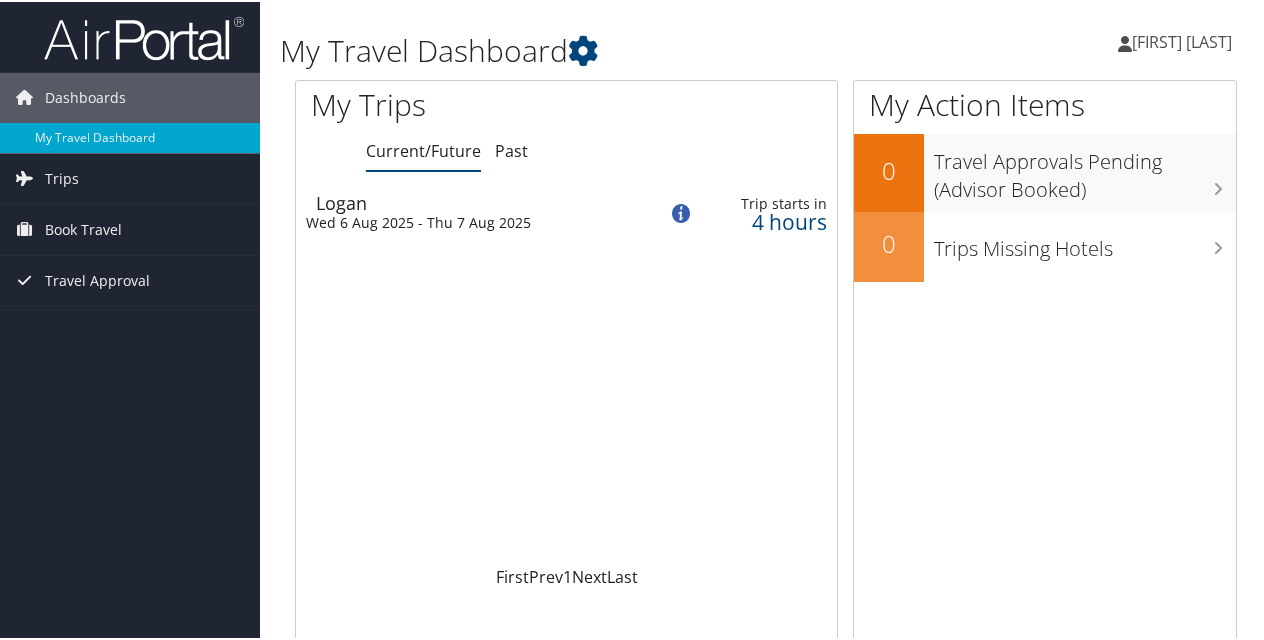 click on "Wed 6 Aug 2025 - Thu 7 Aug 2025" at bounding box center [466, 221] 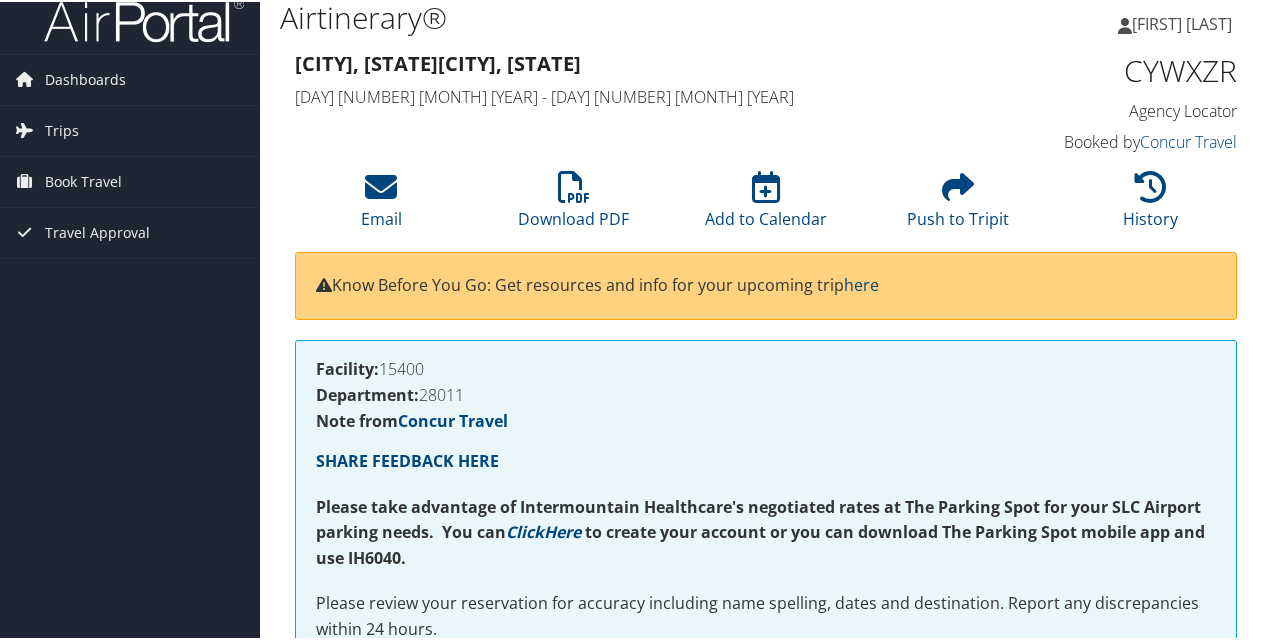 scroll, scrollTop: 0, scrollLeft: 0, axis: both 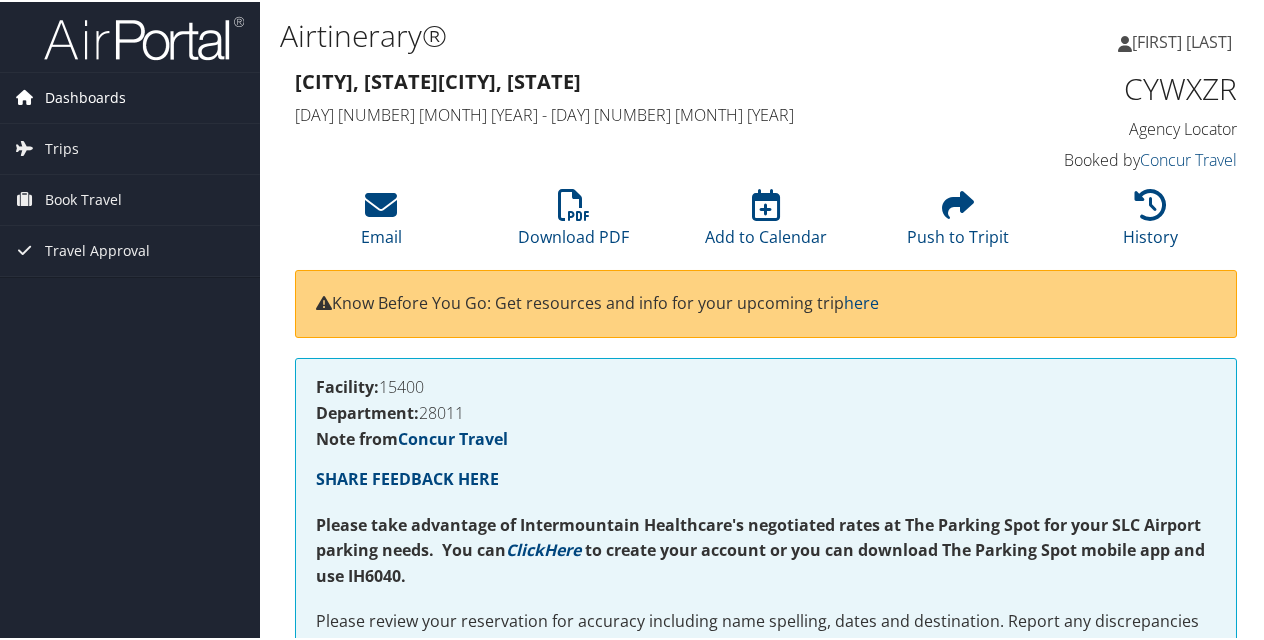 click on "Dashboards" at bounding box center [85, 96] 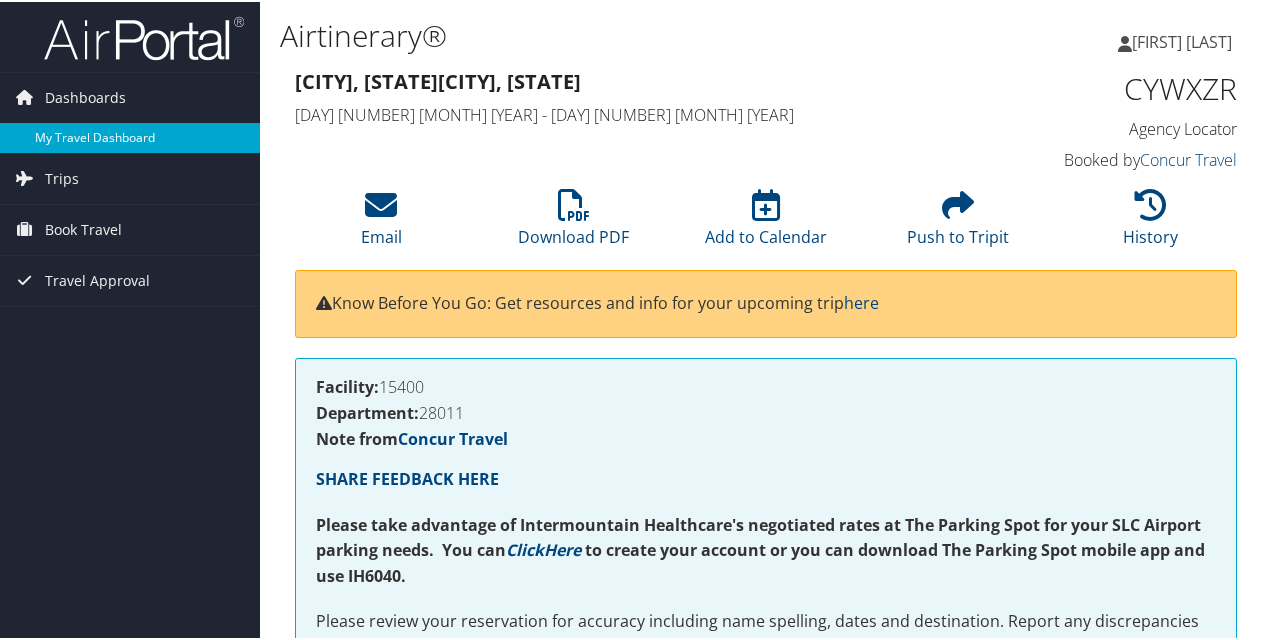 click on "My Travel Dashboard" at bounding box center [130, 136] 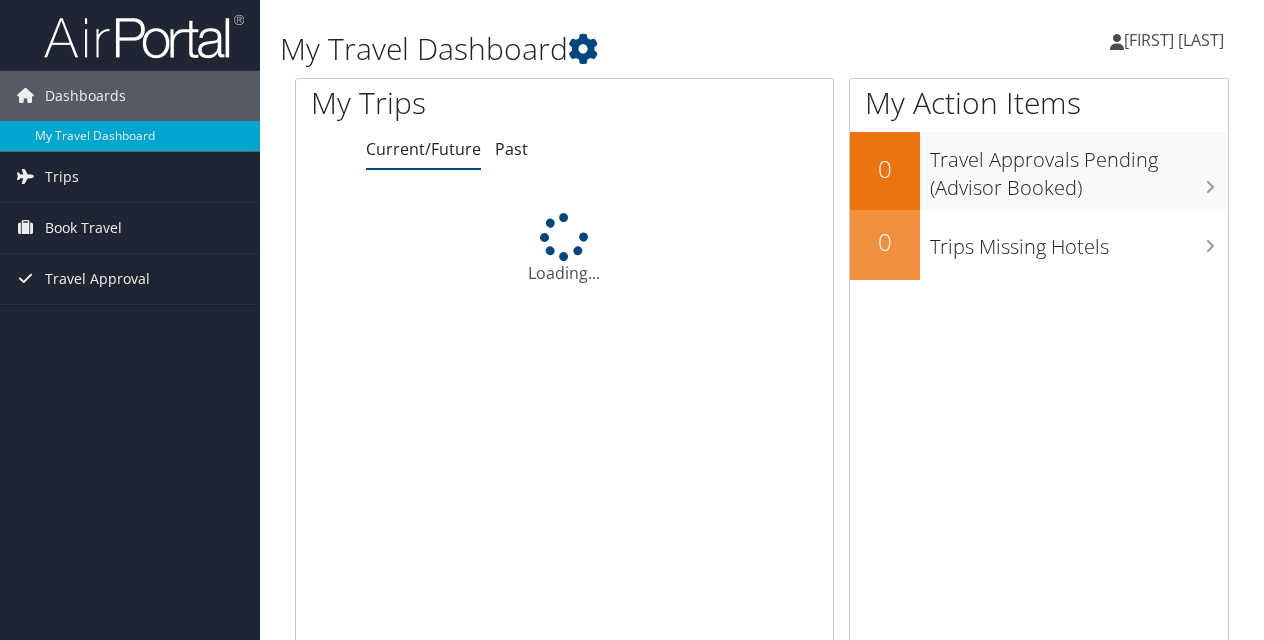 scroll, scrollTop: 0, scrollLeft: 0, axis: both 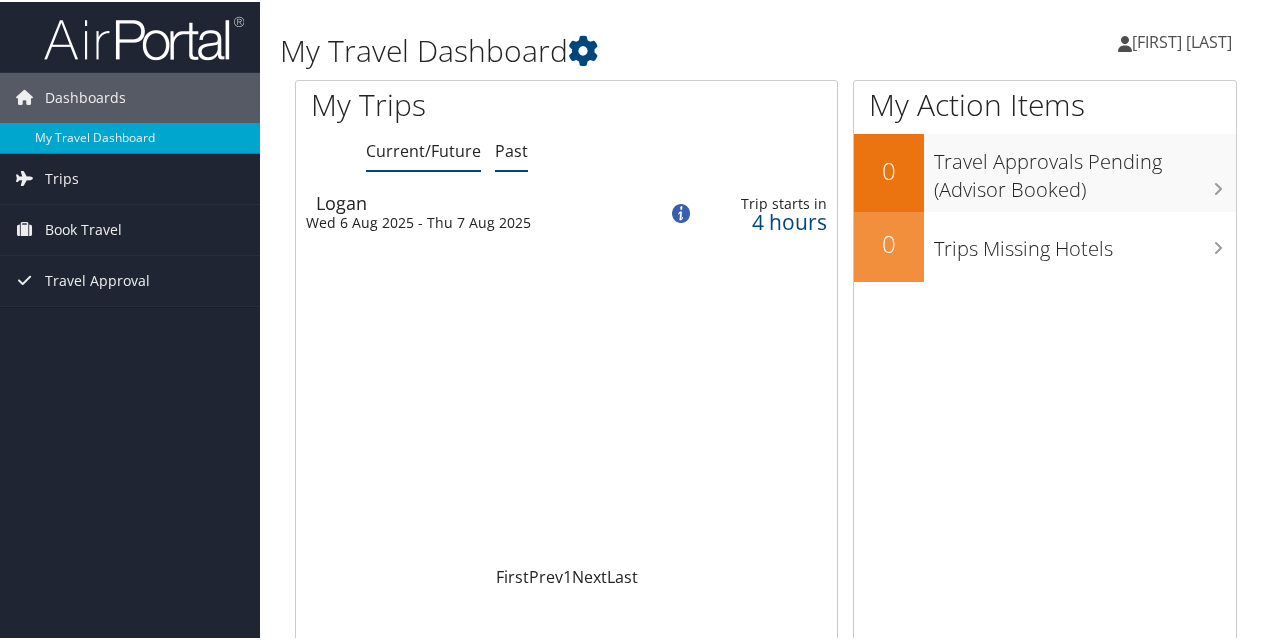 click on "Past" at bounding box center [511, 149] 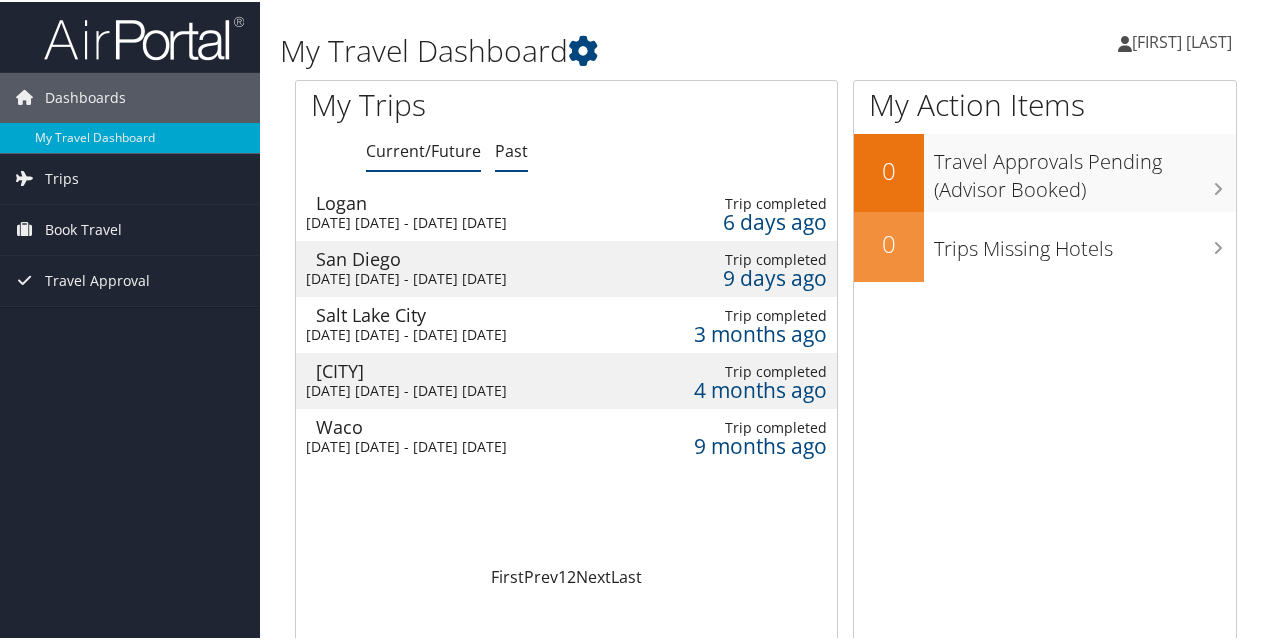 click on "Current/Future" at bounding box center [423, 149] 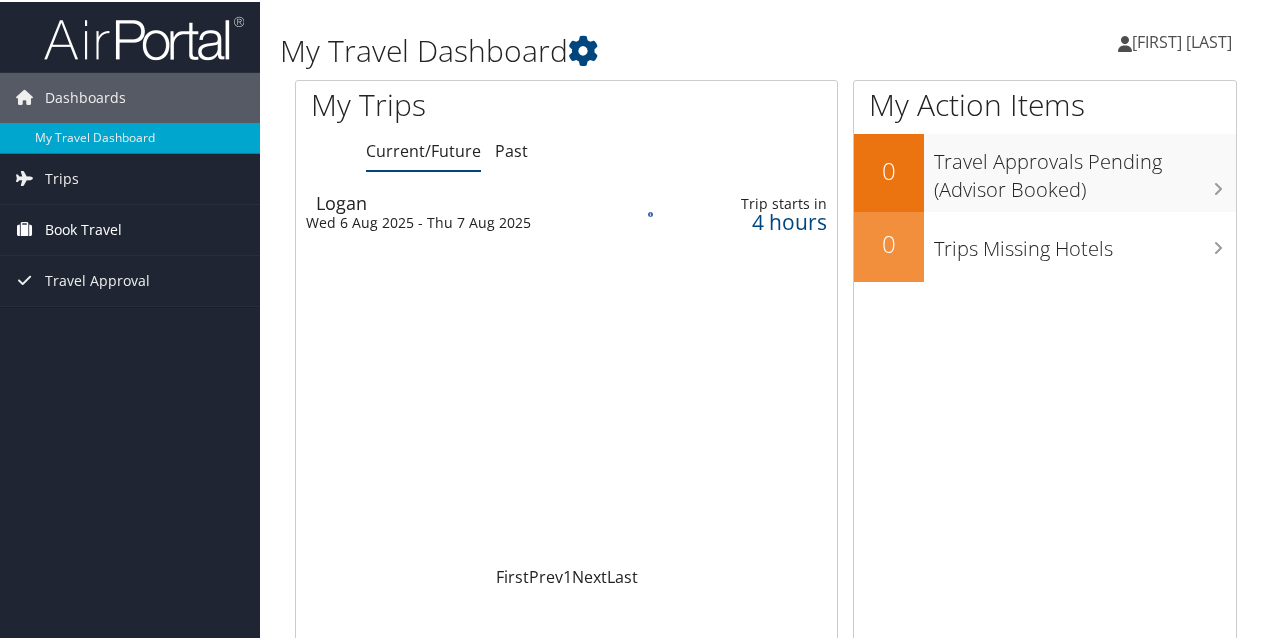 click on "Book Travel" at bounding box center [83, 228] 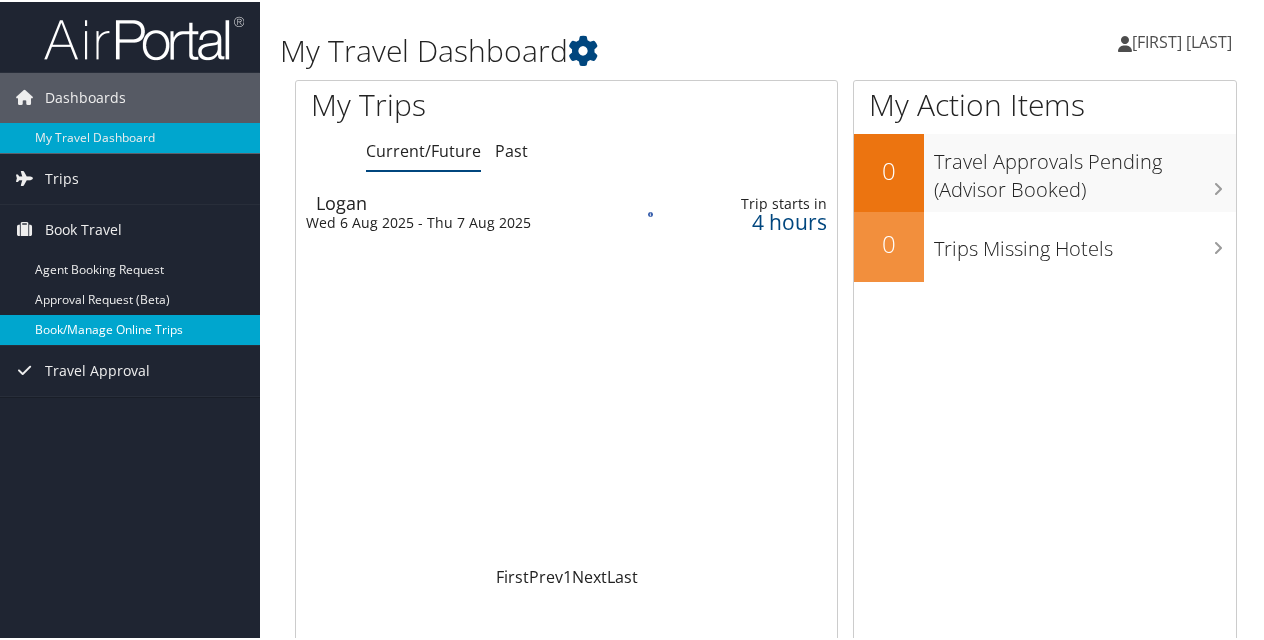click on "Book/Manage Online Trips" at bounding box center (130, 328) 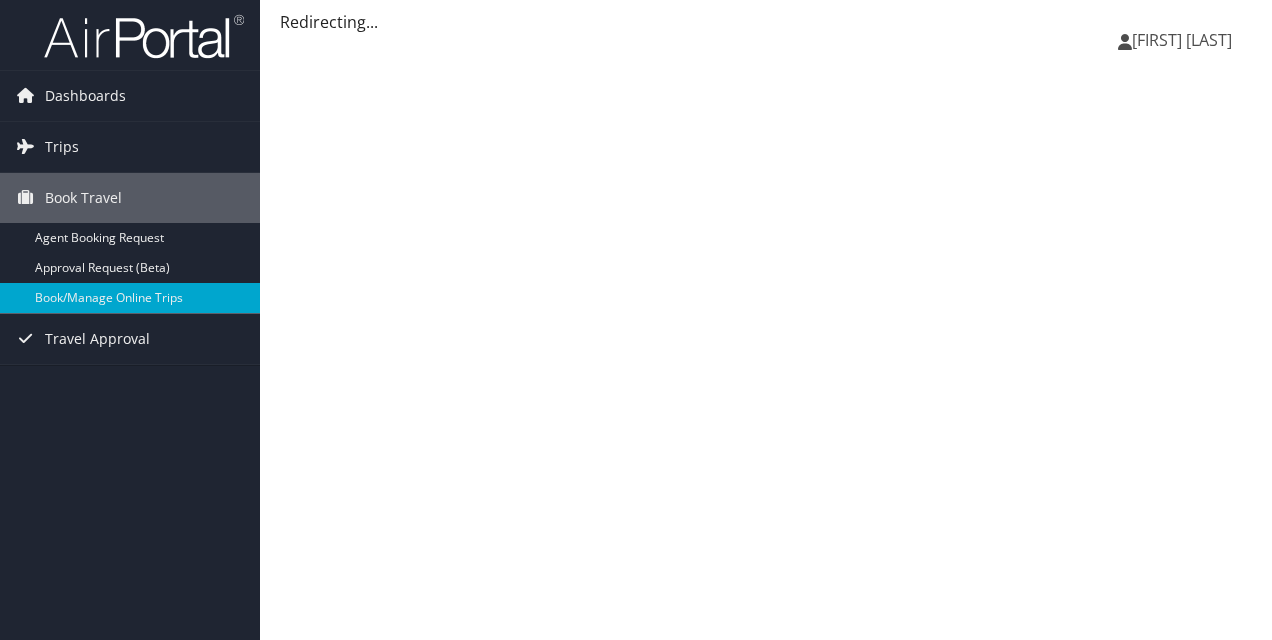 scroll, scrollTop: 0, scrollLeft: 0, axis: both 